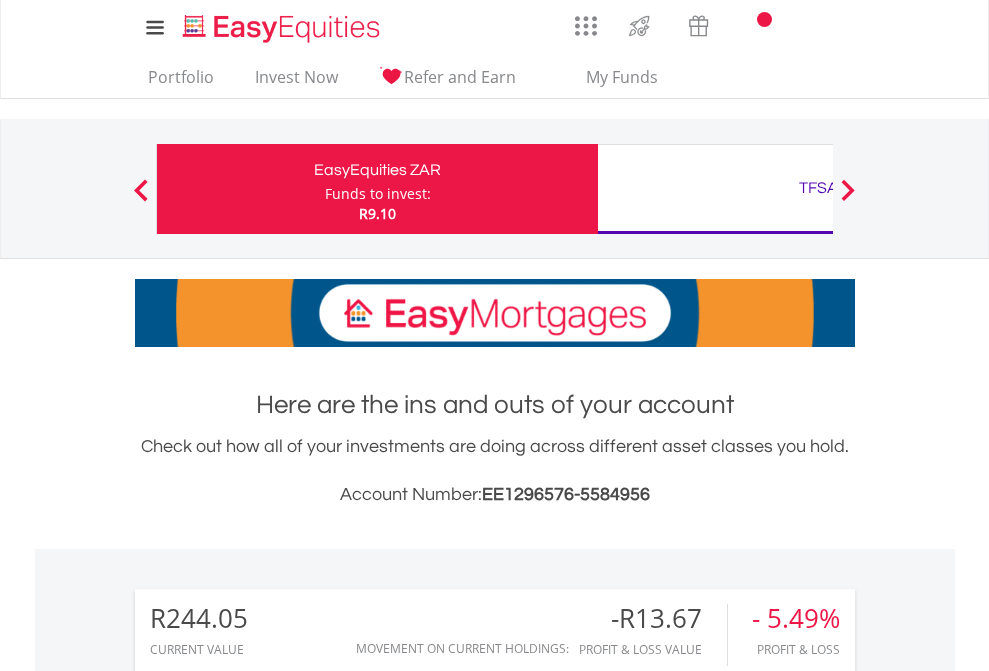 scroll, scrollTop: 0, scrollLeft: 0, axis: both 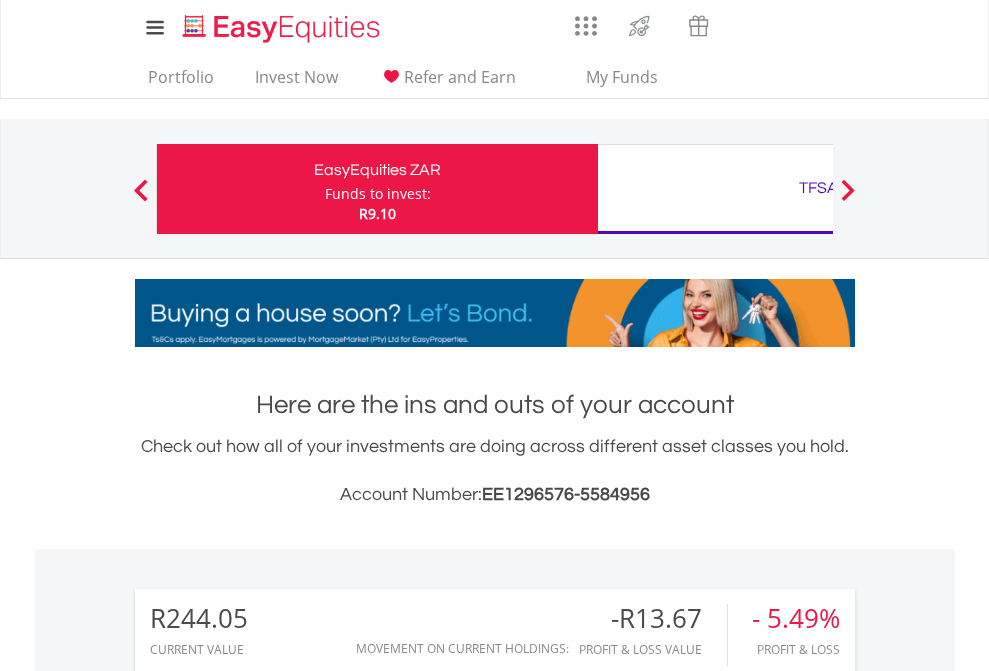 click on "Funds to invest:" at bounding box center (378, 194) 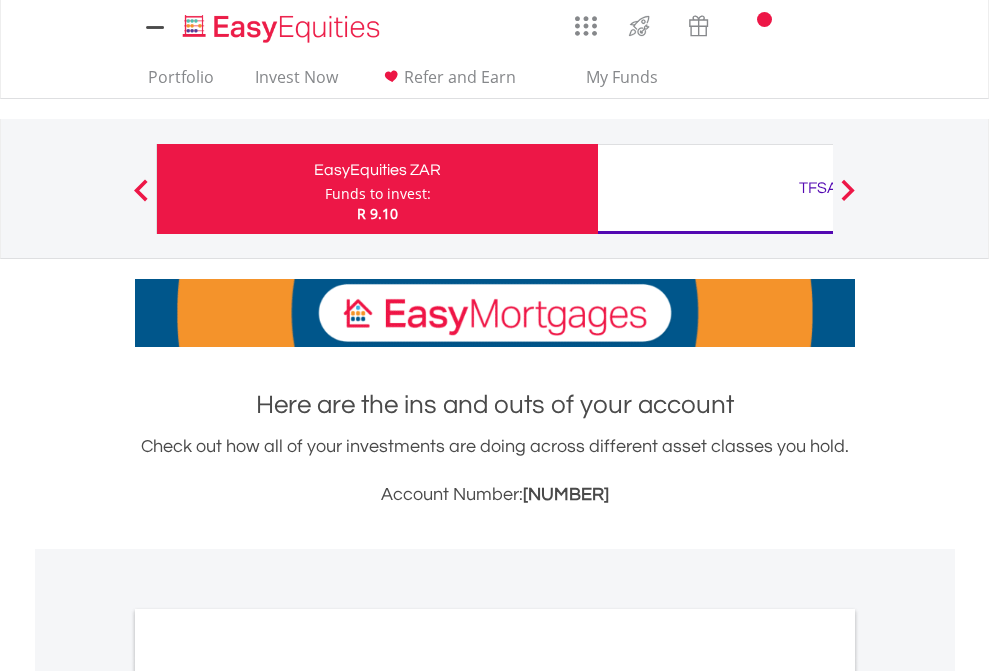 scroll, scrollTop: 0, scrollLeft: 0, axis: both 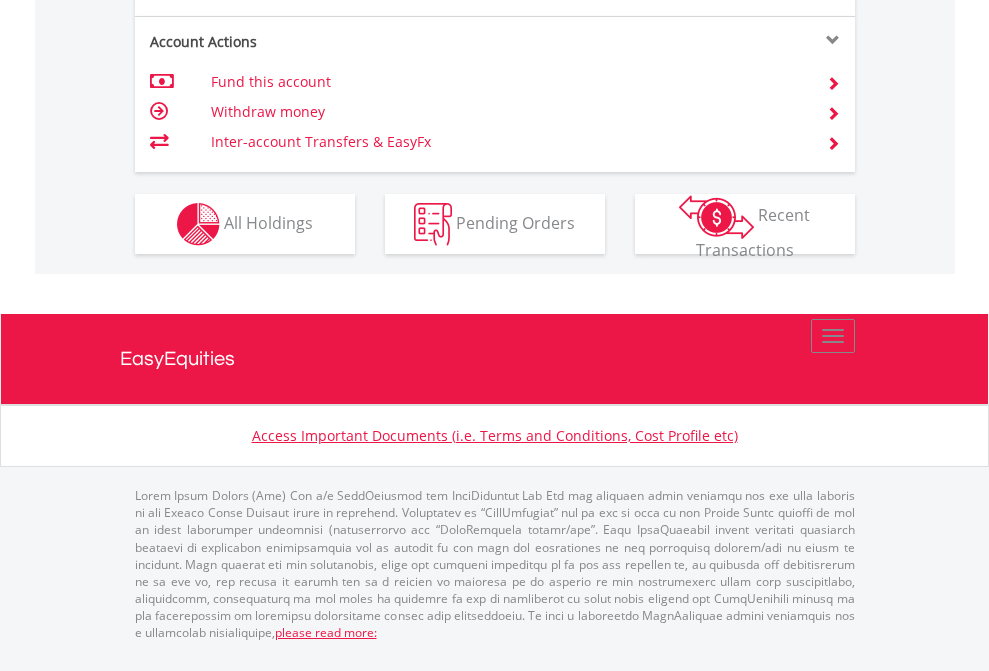 click on "Investment types" at bounding box center (706, -337) 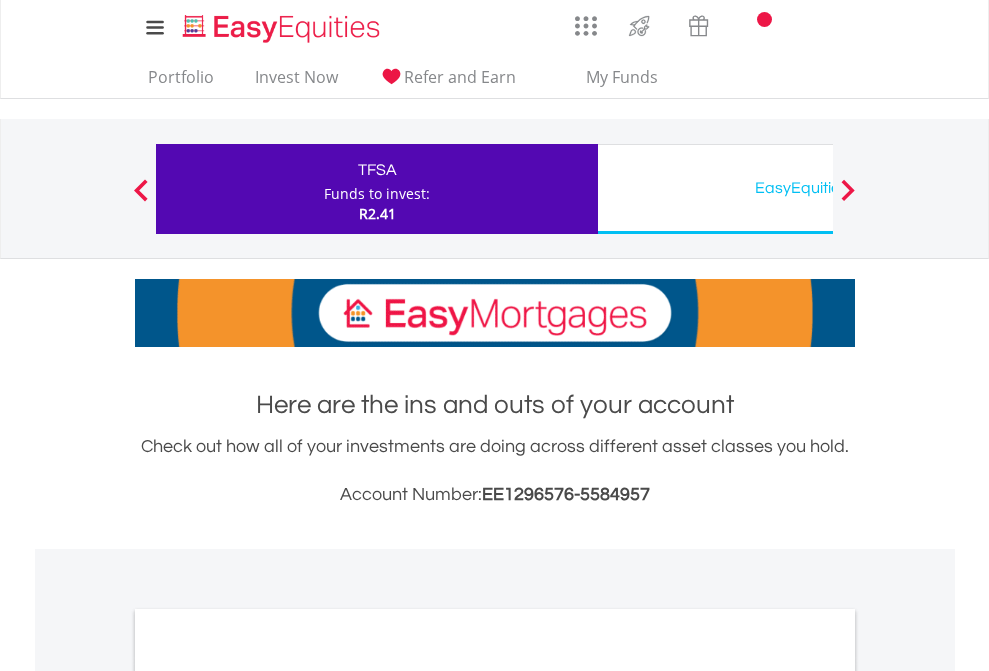 scroll, scrollTop: 0, scrollLeft: 0, axis: both 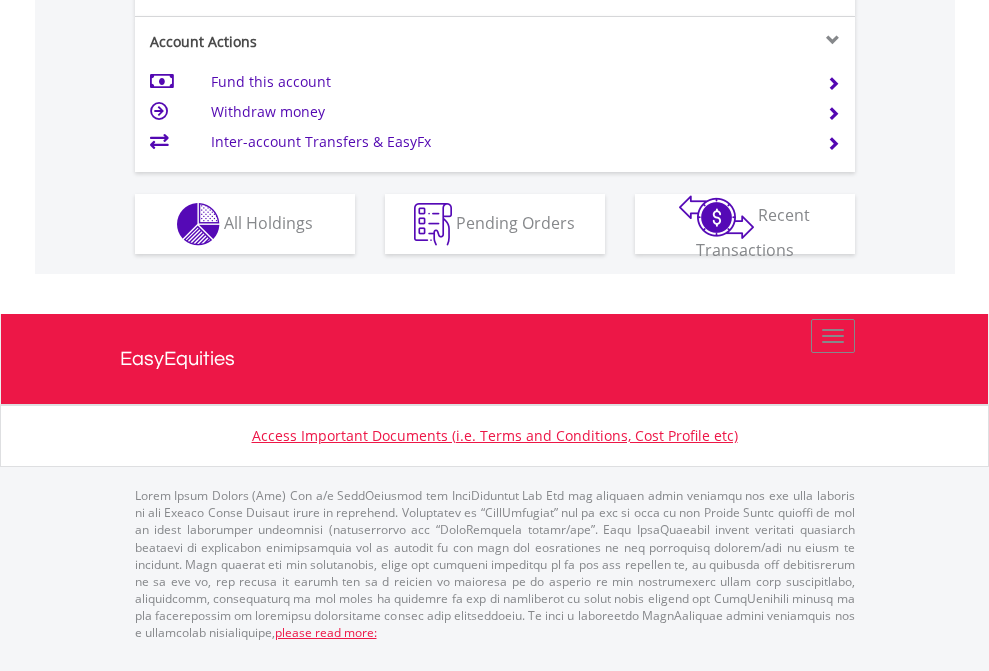 click on "Investment types" at bounding box center (706, -337) 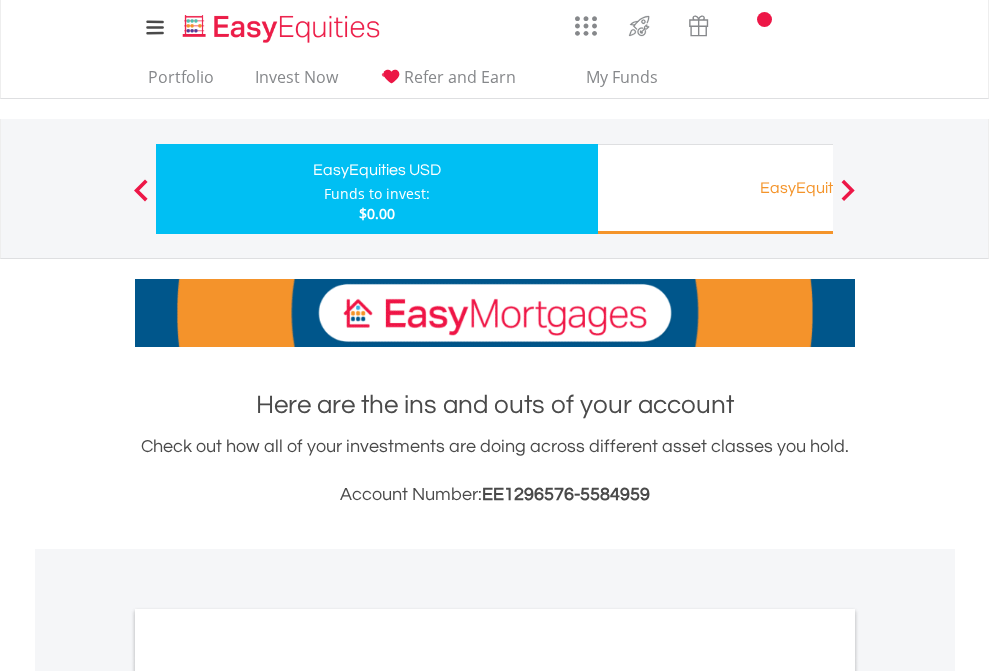 scroll, scrollTop: 0, scrollLeft: 0, axis: both 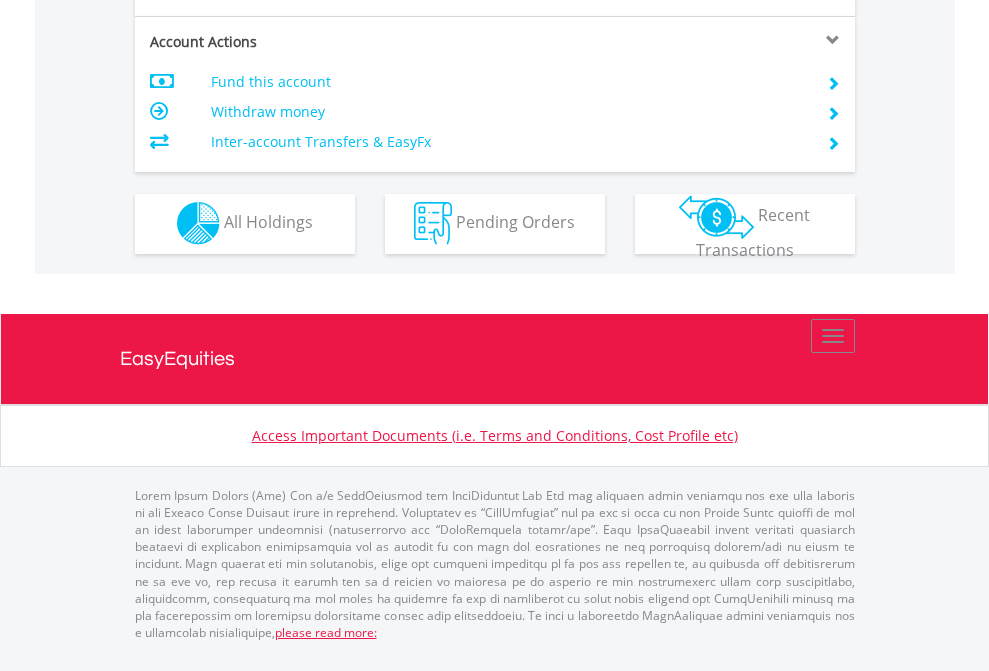 click on "Investment types" at bounding box center (706, -353) 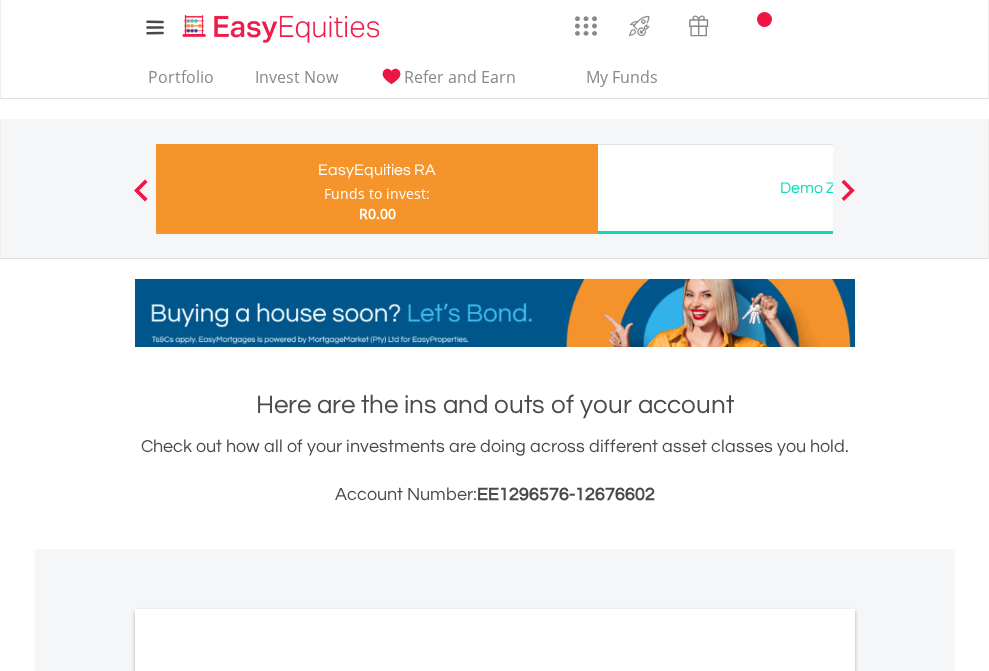 scroll, scrollTop: 0, scrollLeft: 0, axis: both 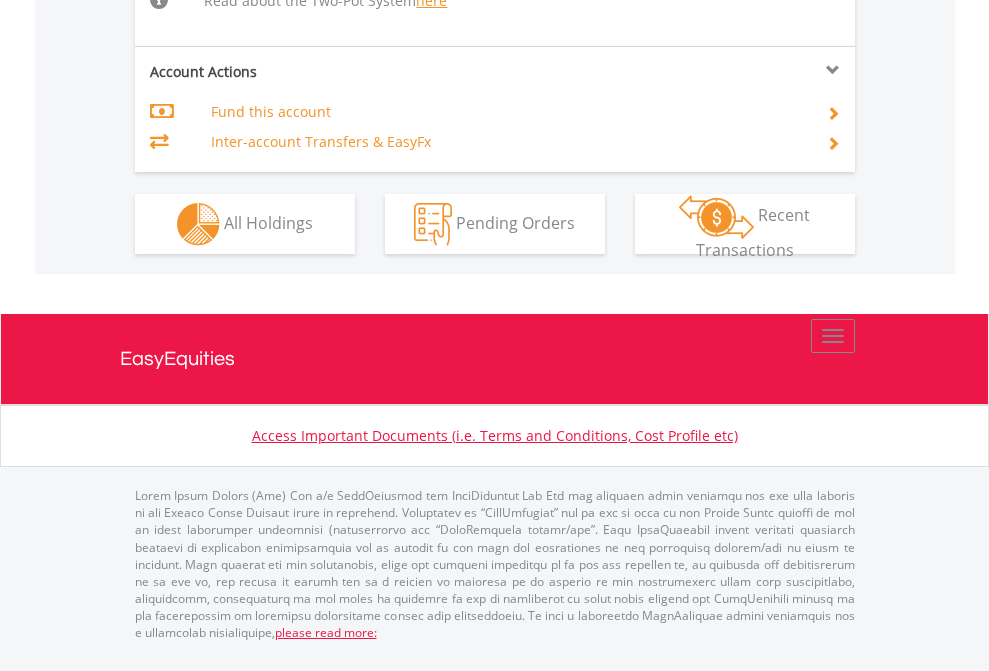 click on "Investment types" at bounding box center [706, -518] 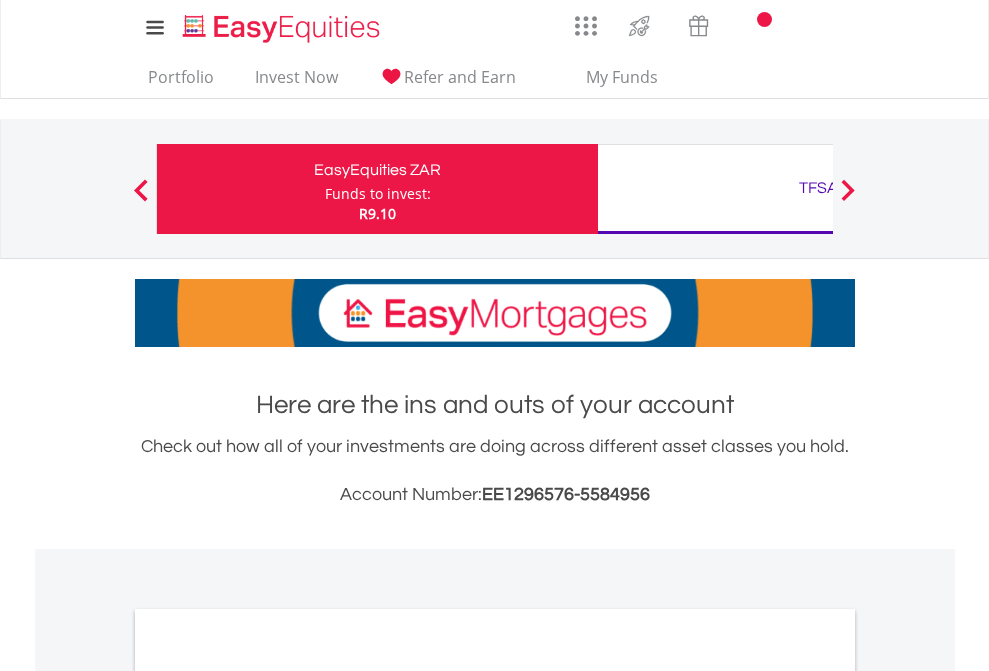 scroll, scrollTop: 1202, scrollLeft: 0, axis: vertical 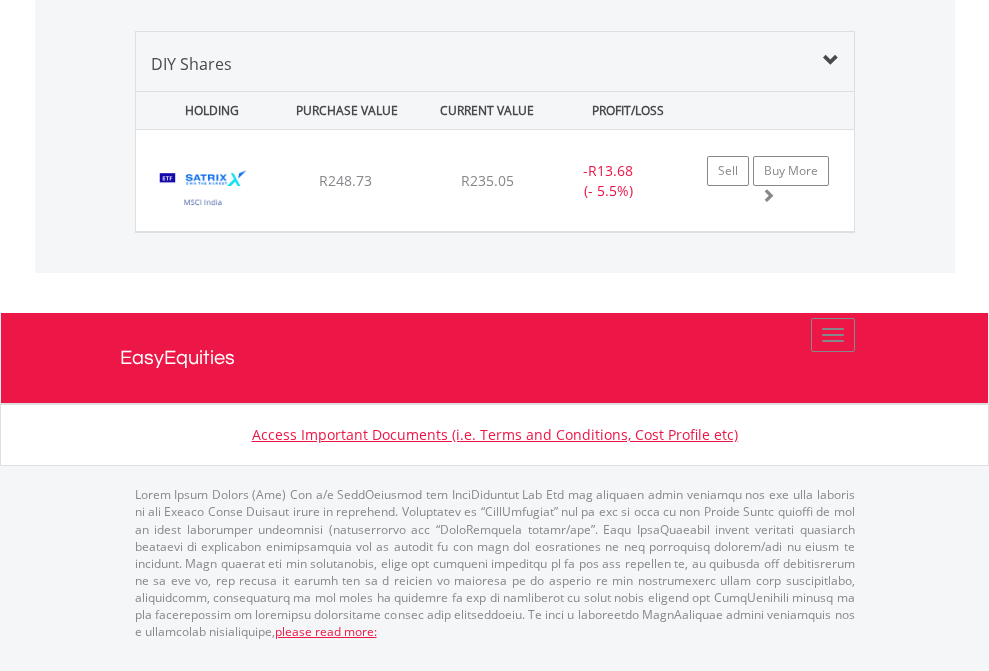 click on "TFSA" at bounding box center [818, -1379] 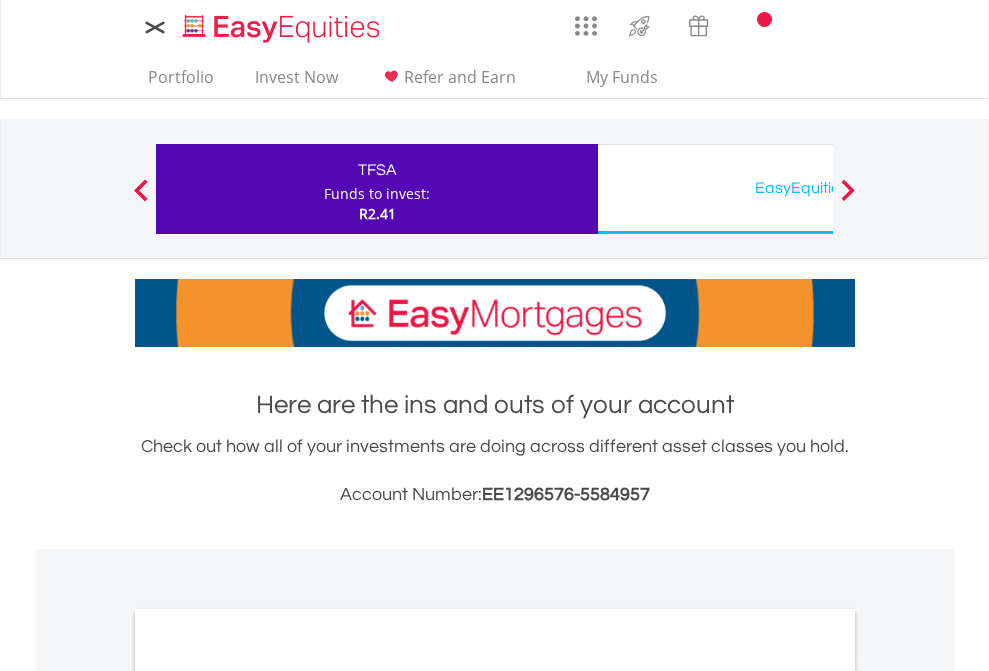 scroll, scrollTop: 1202, scrollLeft: 0, axis: vertical 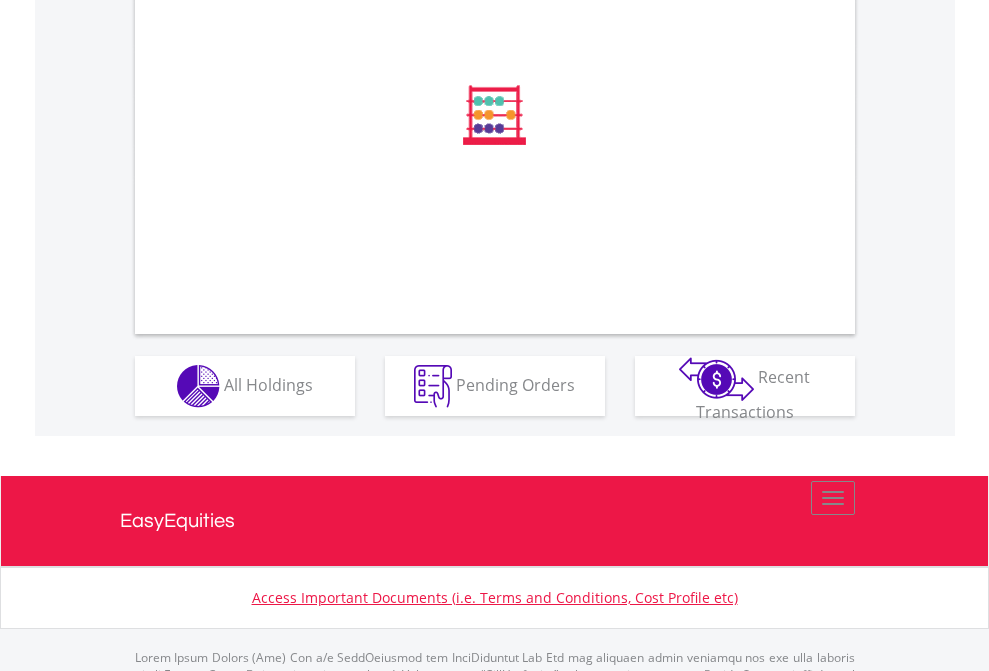 click on "All Holdings" at bounding box center (268, 384) 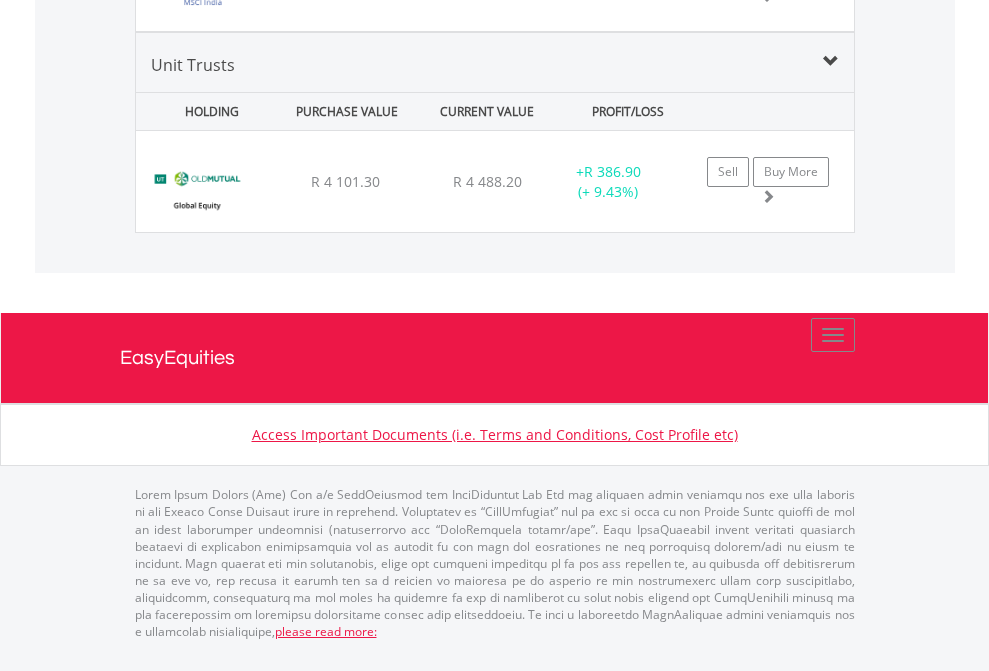 scroll, scrollTop: 2345, scrollLeft: 0, axis: vertical 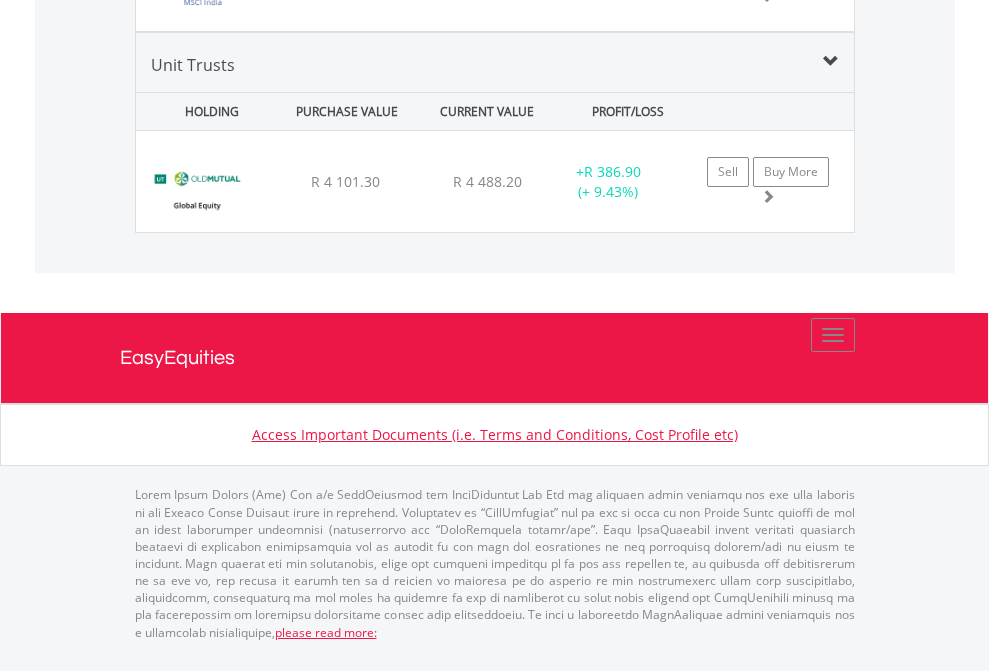 click on "EasyEquities USD" at bounding box center [818, -1762] 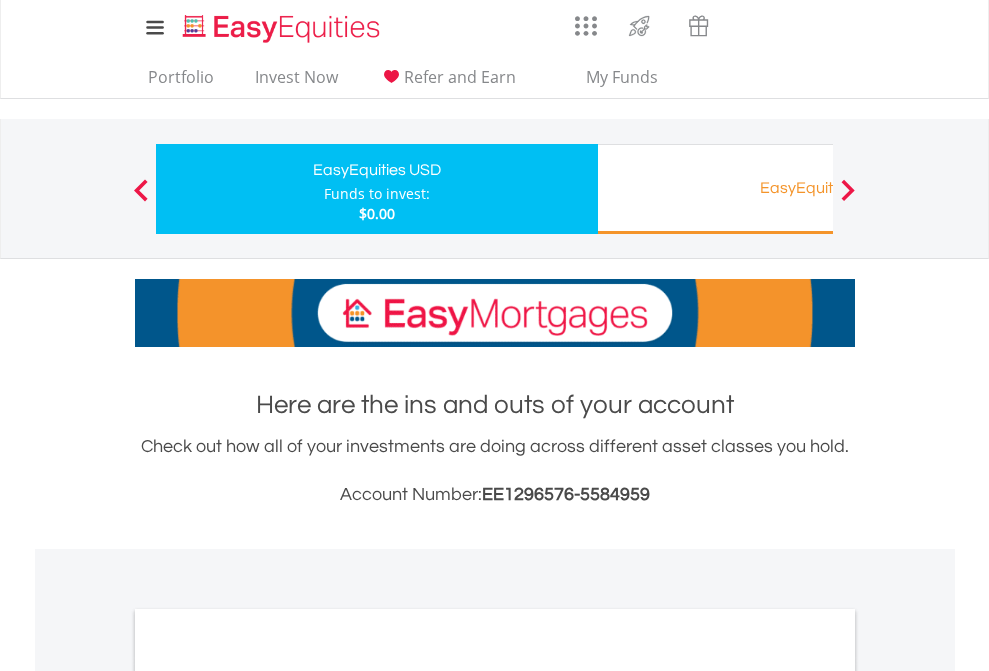 scroll, scrollTop: 1202, scrollLeft: 0, axis: vertical 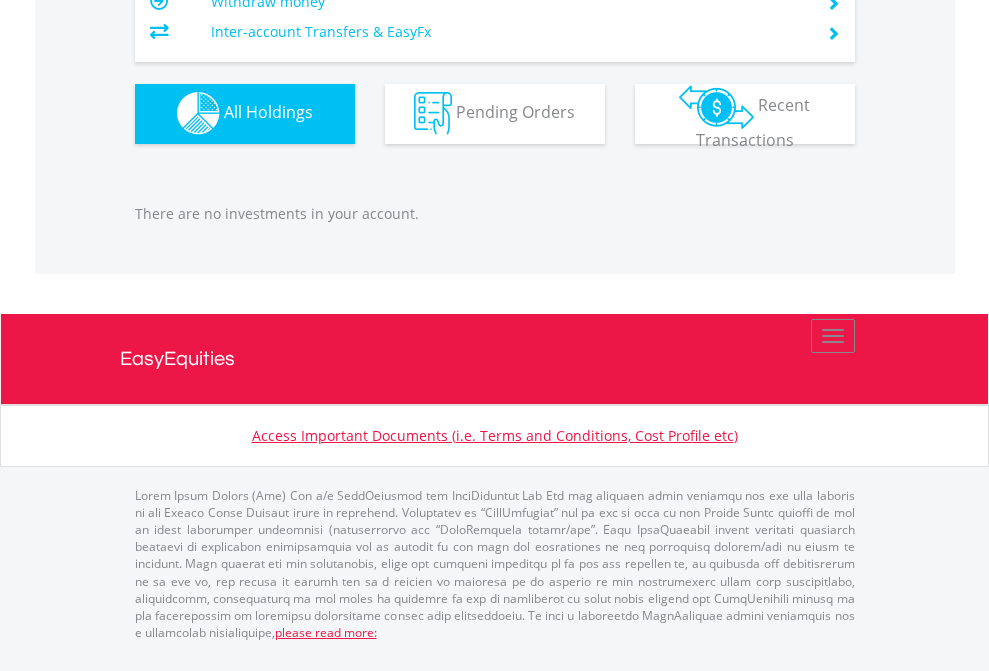 click on "EasyEquities RA" at bounding box center [818, -1142] 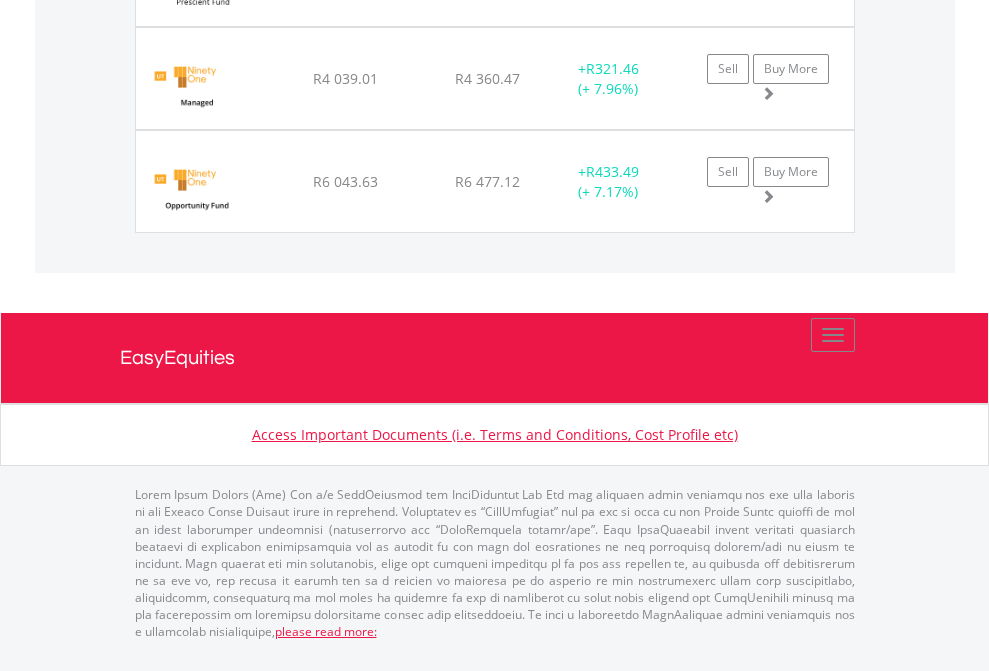scroll, scrollTop: 2462, scrollLeft: 0, axis: vertical 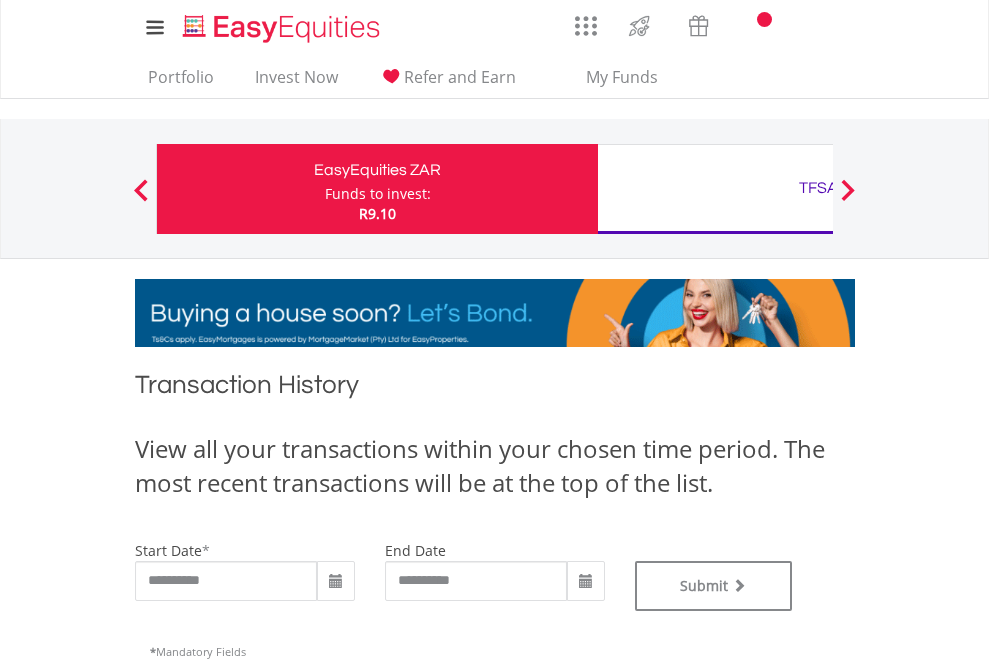 click on "TFSA" at bounding box center (818, 188) 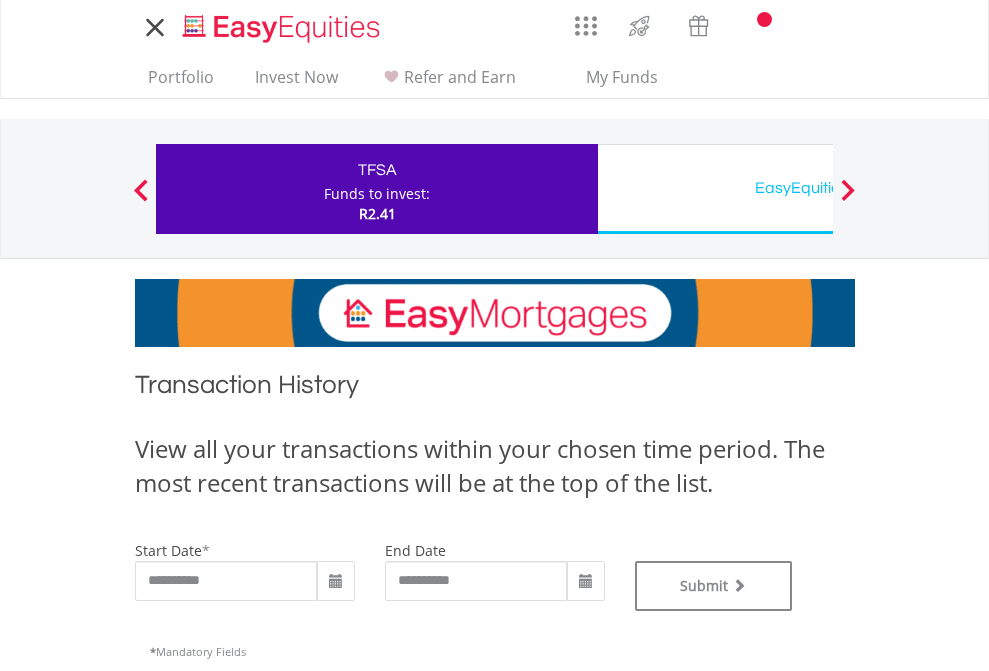scroll, scrollTop: 0, scrollLeft: 0, axis: both 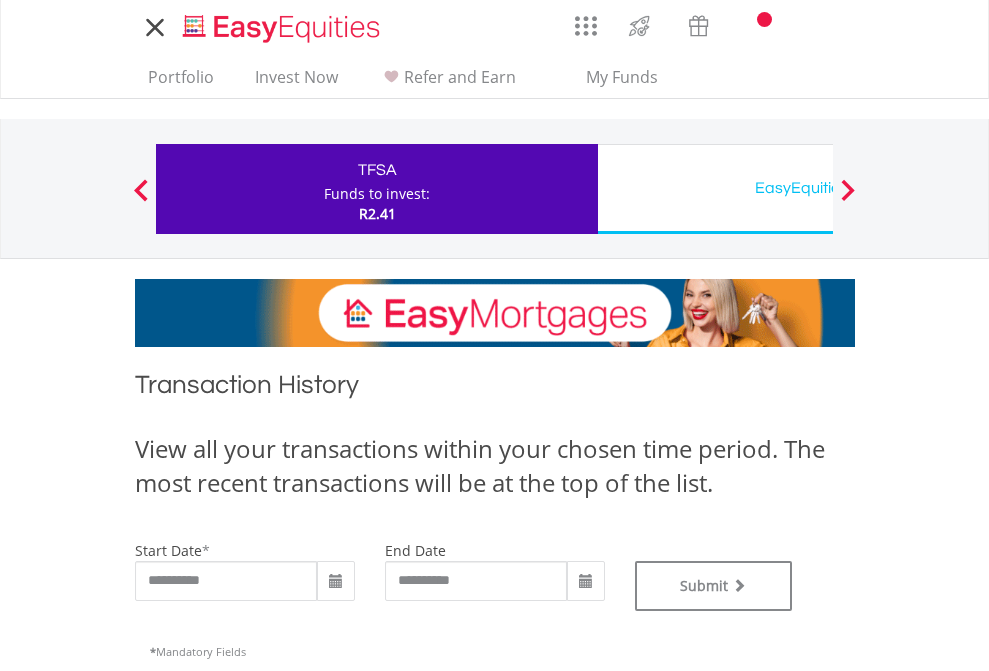 type on "**********" 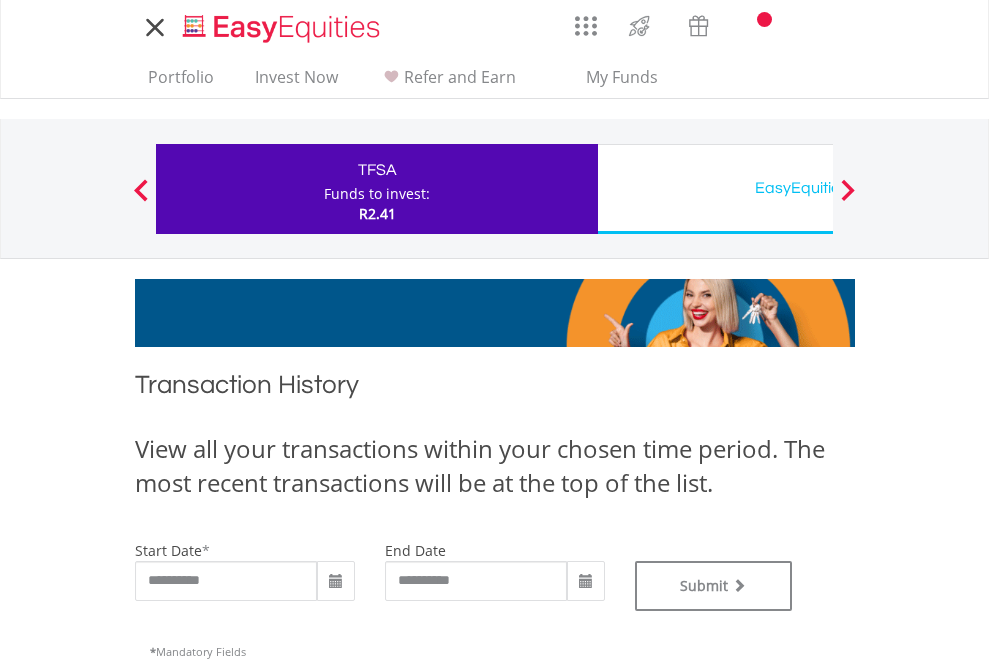 type on "**********" 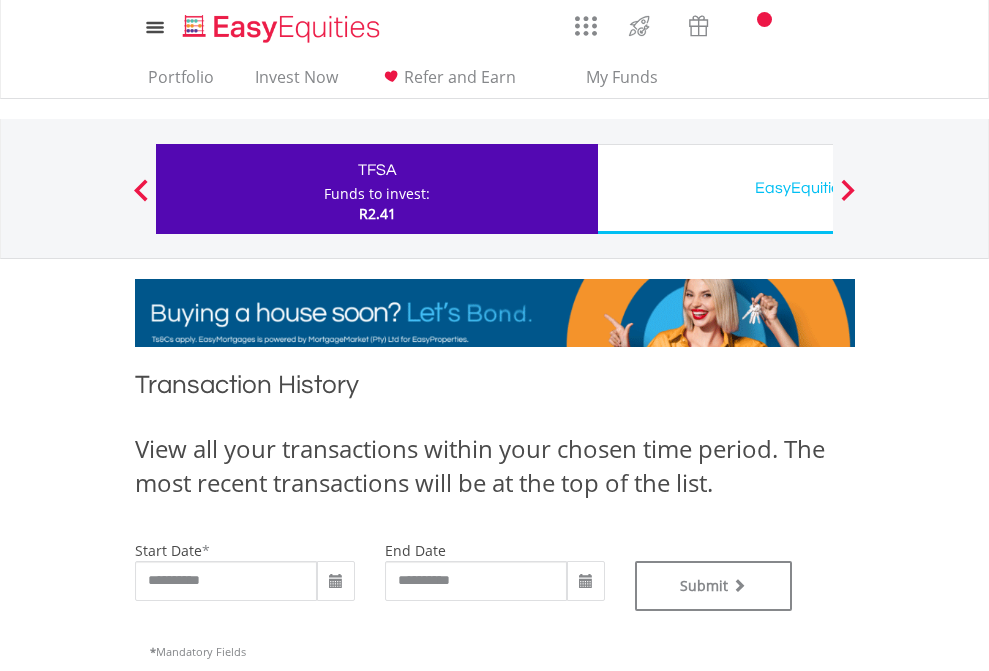 scroll, scrollTop: 811, scrollLeft: 0, axis: vertical 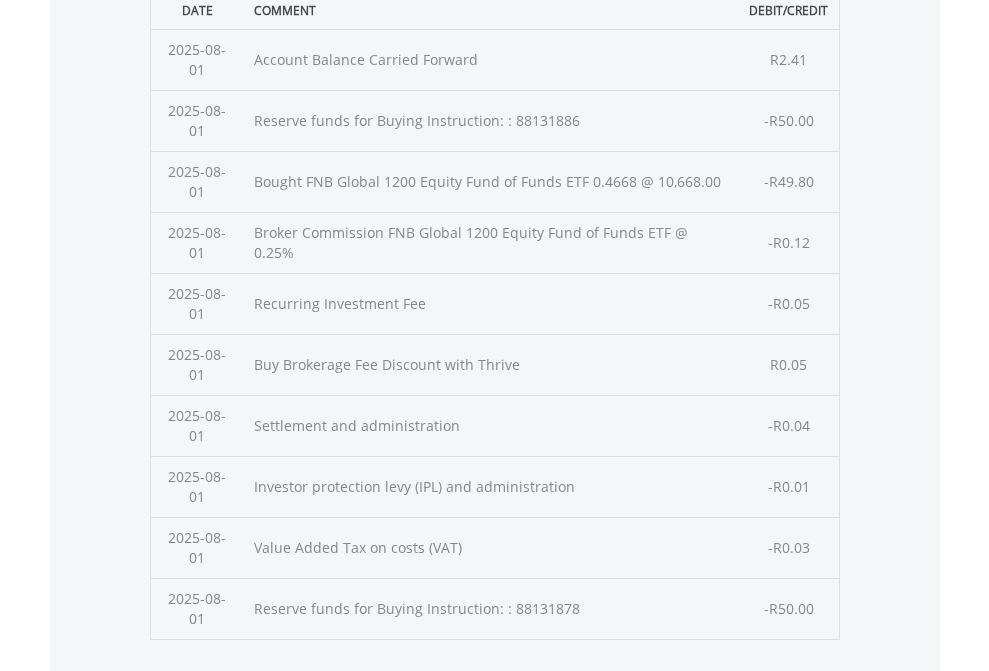 click on "Submit" at bounding box center (714, -225) 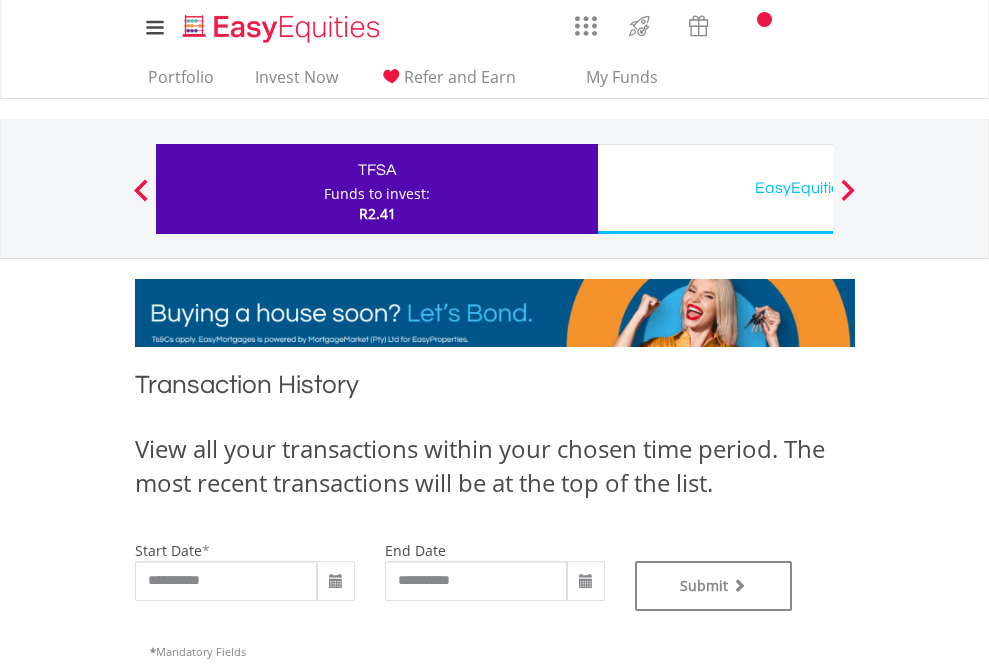scroll, scrollTop: 0, scrollLeft: 0, axis: both 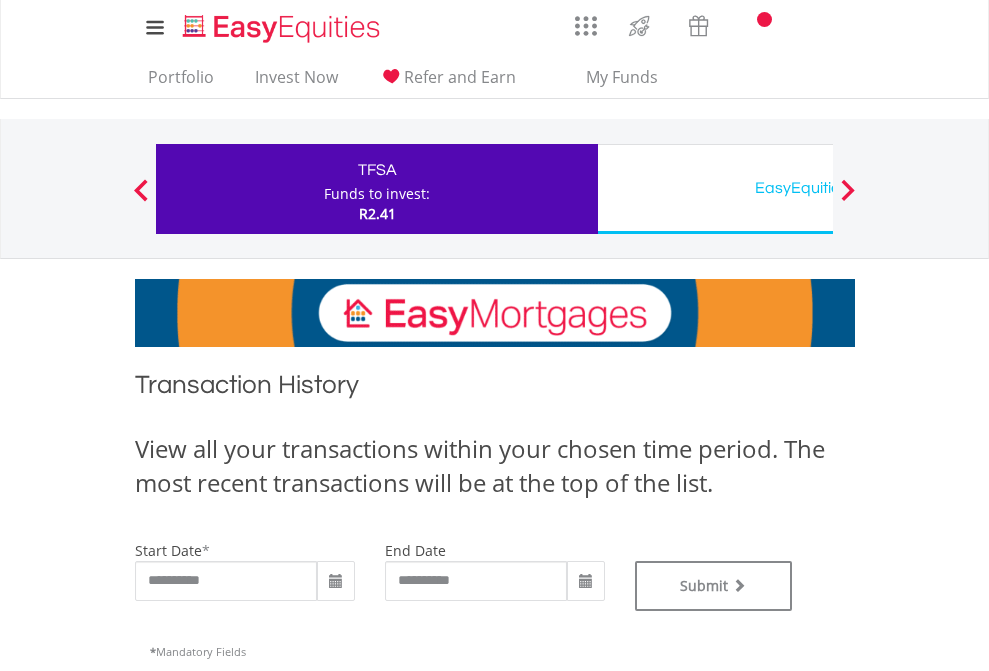 click on "EasyEquities USD" at bounding box center (818, 188) 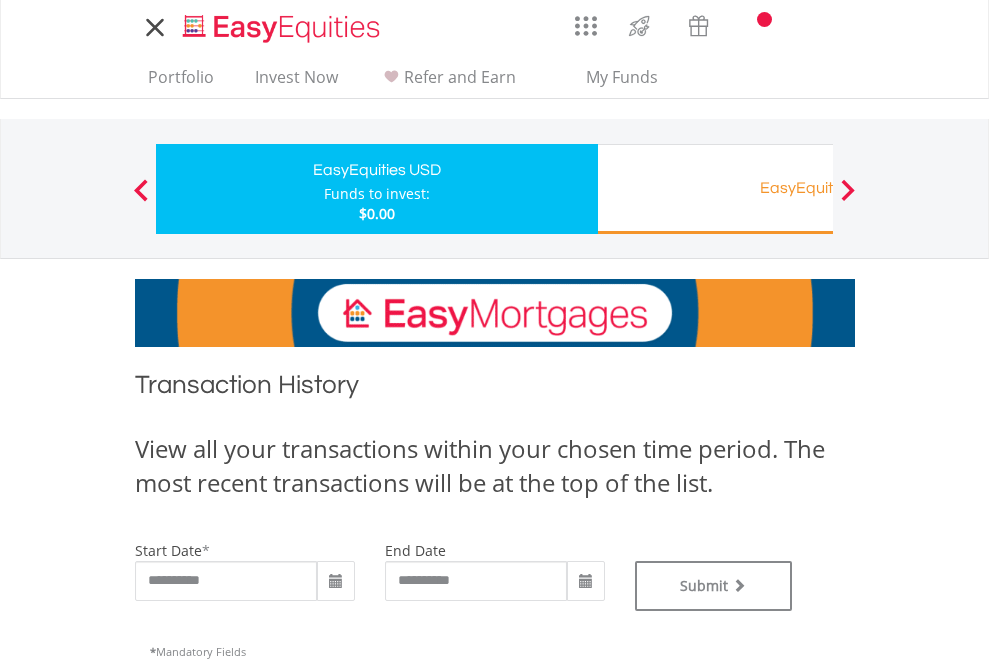 scroll, scrollTop: 0, scrollLeft: 0, axis: both 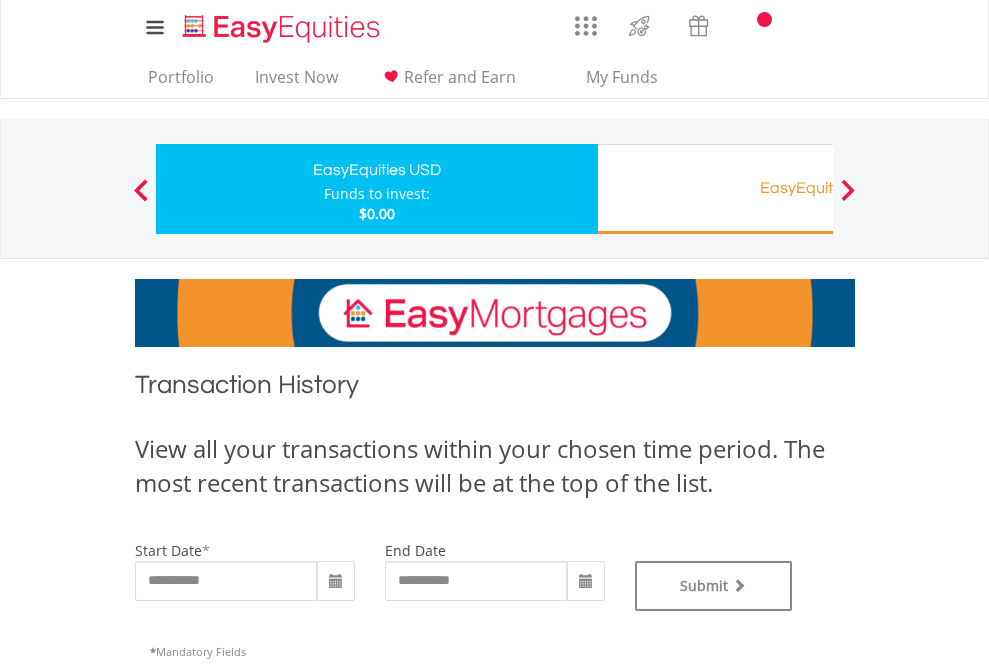 type on "**********" 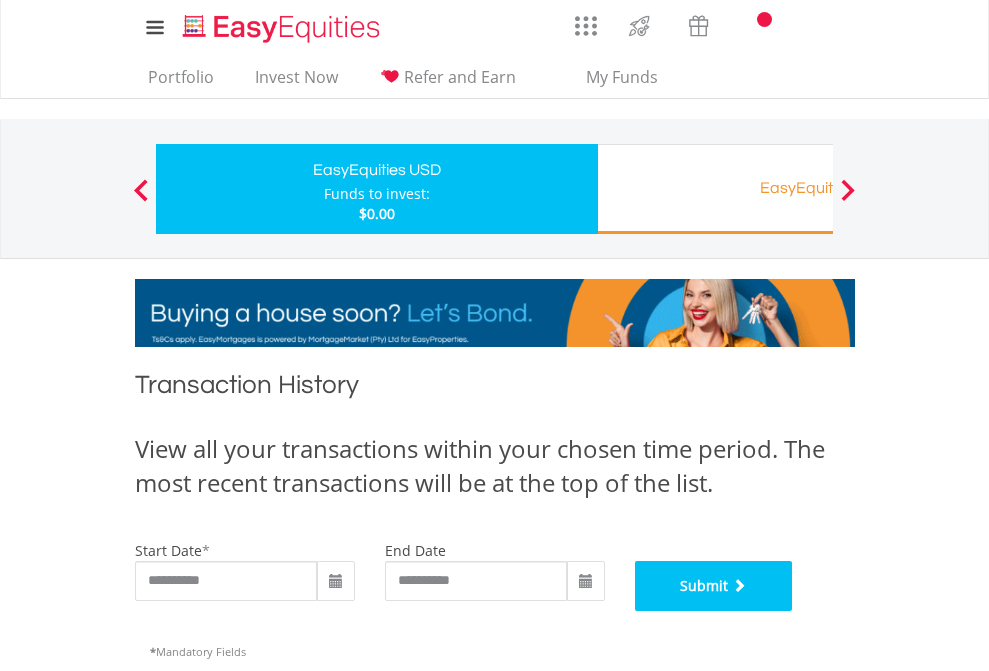 click on "Submit" at bounding box center [714, 586] 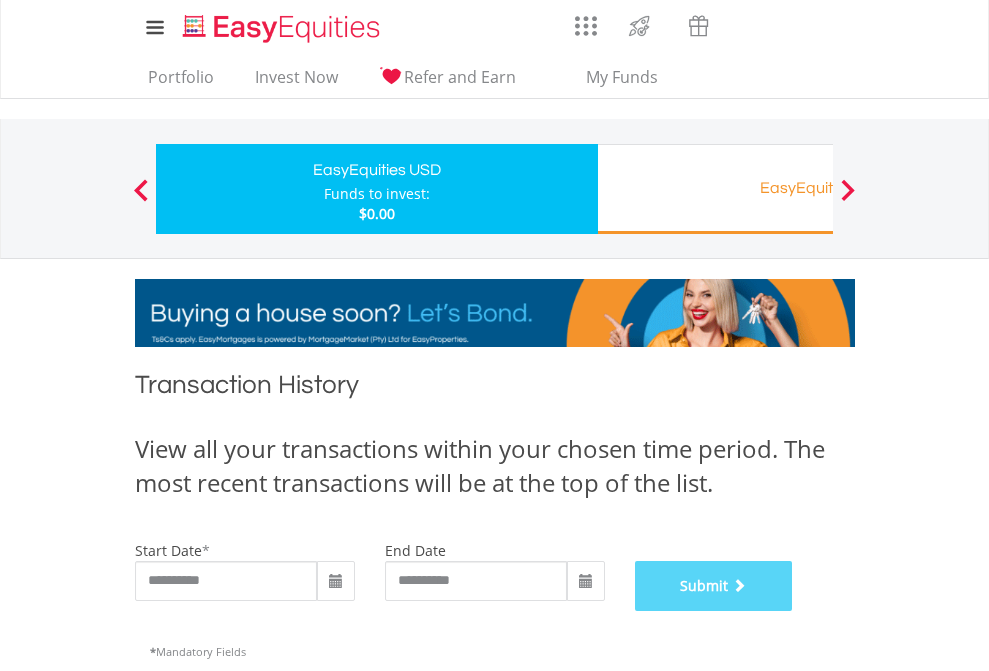scroll, scrollTop: 811, scrollLeft: 0, axis: vertical 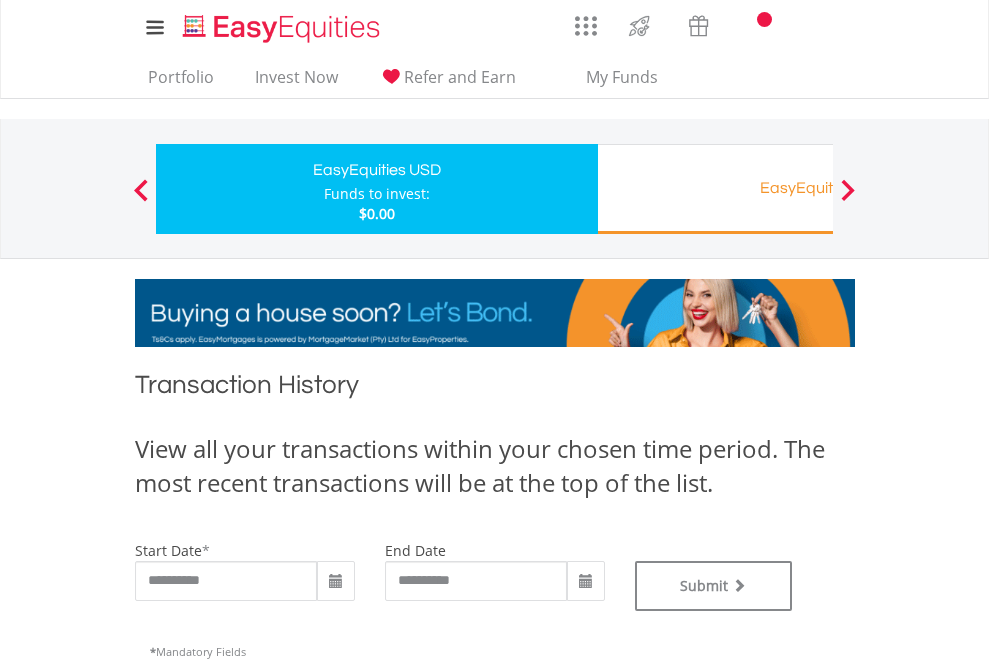 click on "EasyEquities RA" at bounding box center [818, 188] 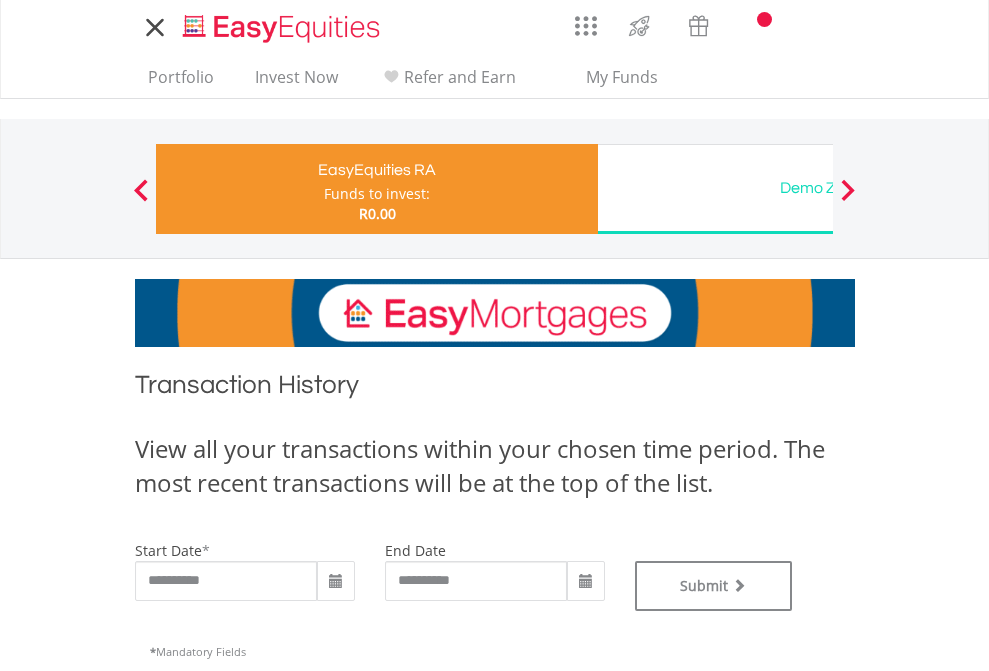 scroll, scrollTop: 0, scrollLeft: 0, axis: both 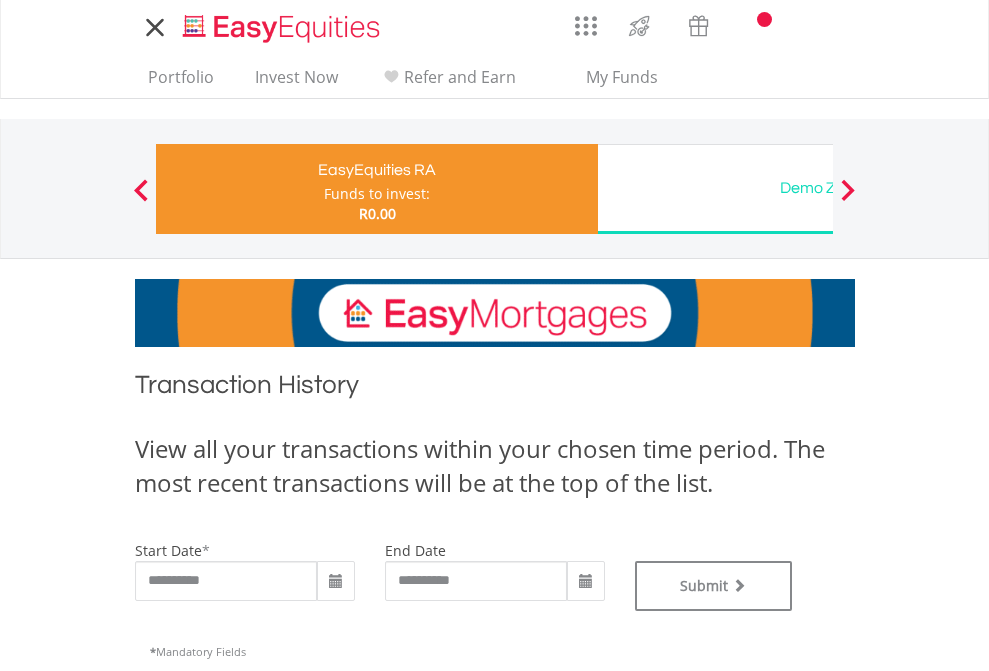 type on "**********" 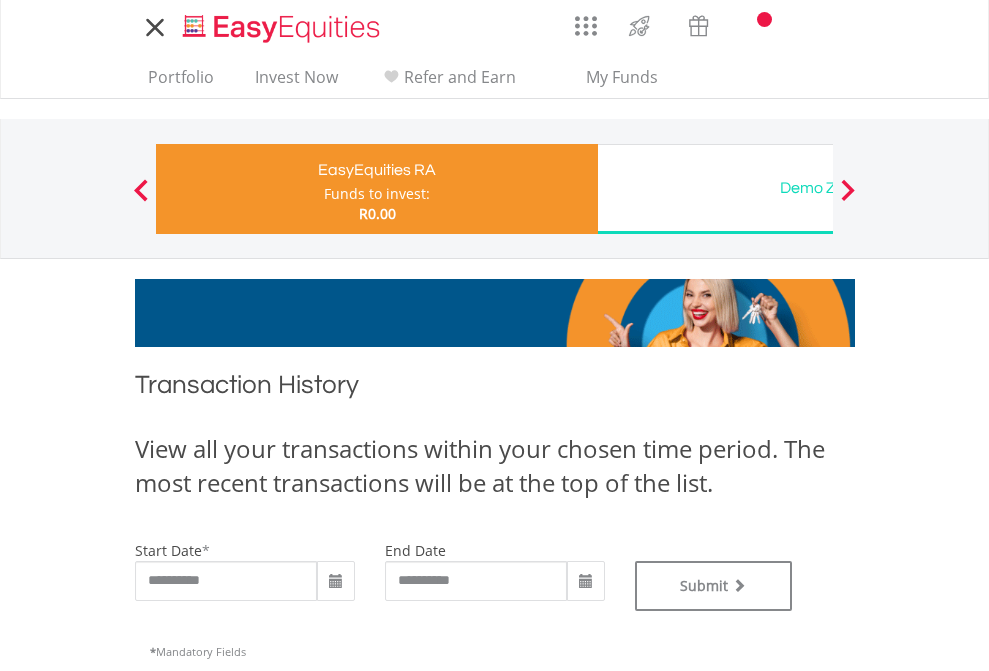 type on "**********" 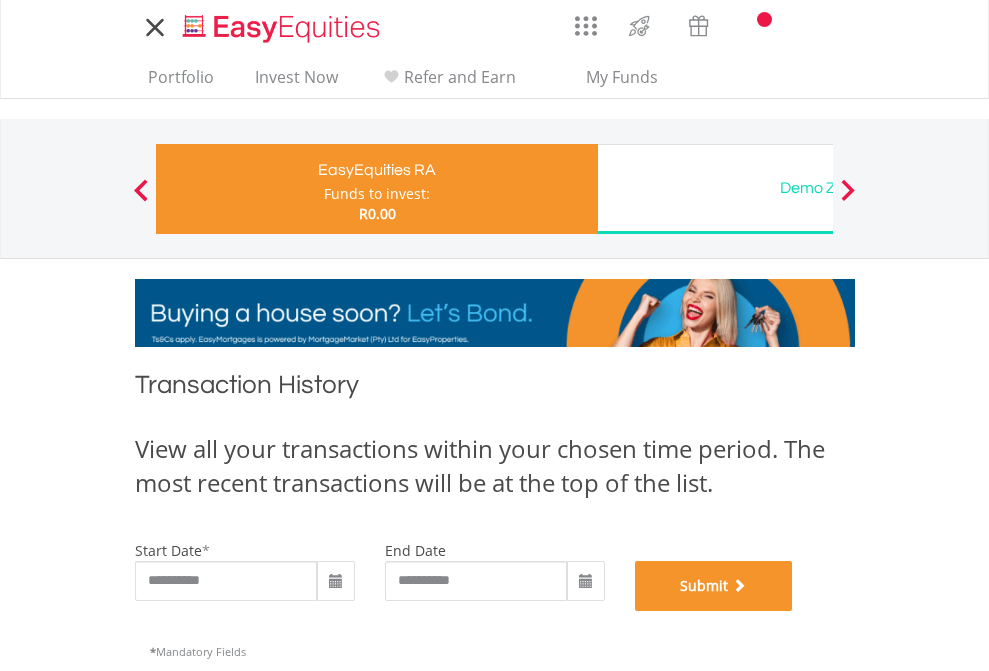 click on "Submit" at bounding box center (714, 586) 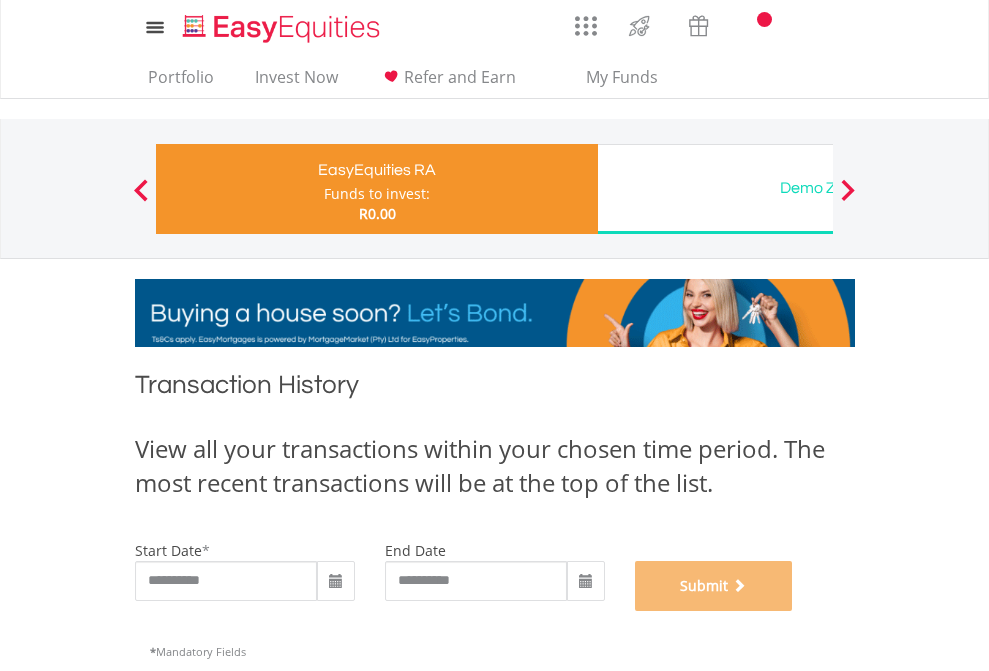 scroll, scrollTop: 811, scrollLeft: 0, axis: vertical 